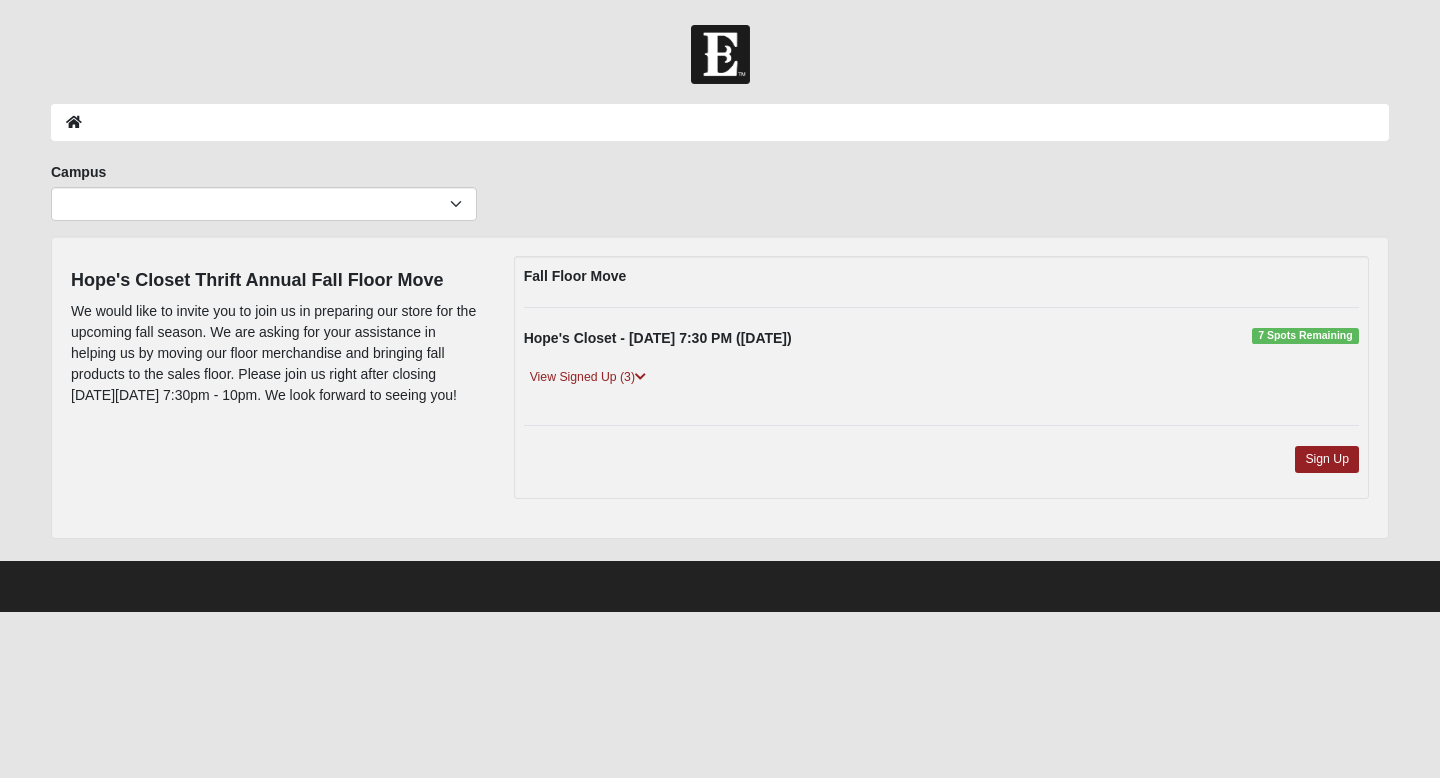 scroll, scrollTop: 0, scrollLeft: 0, axis: both 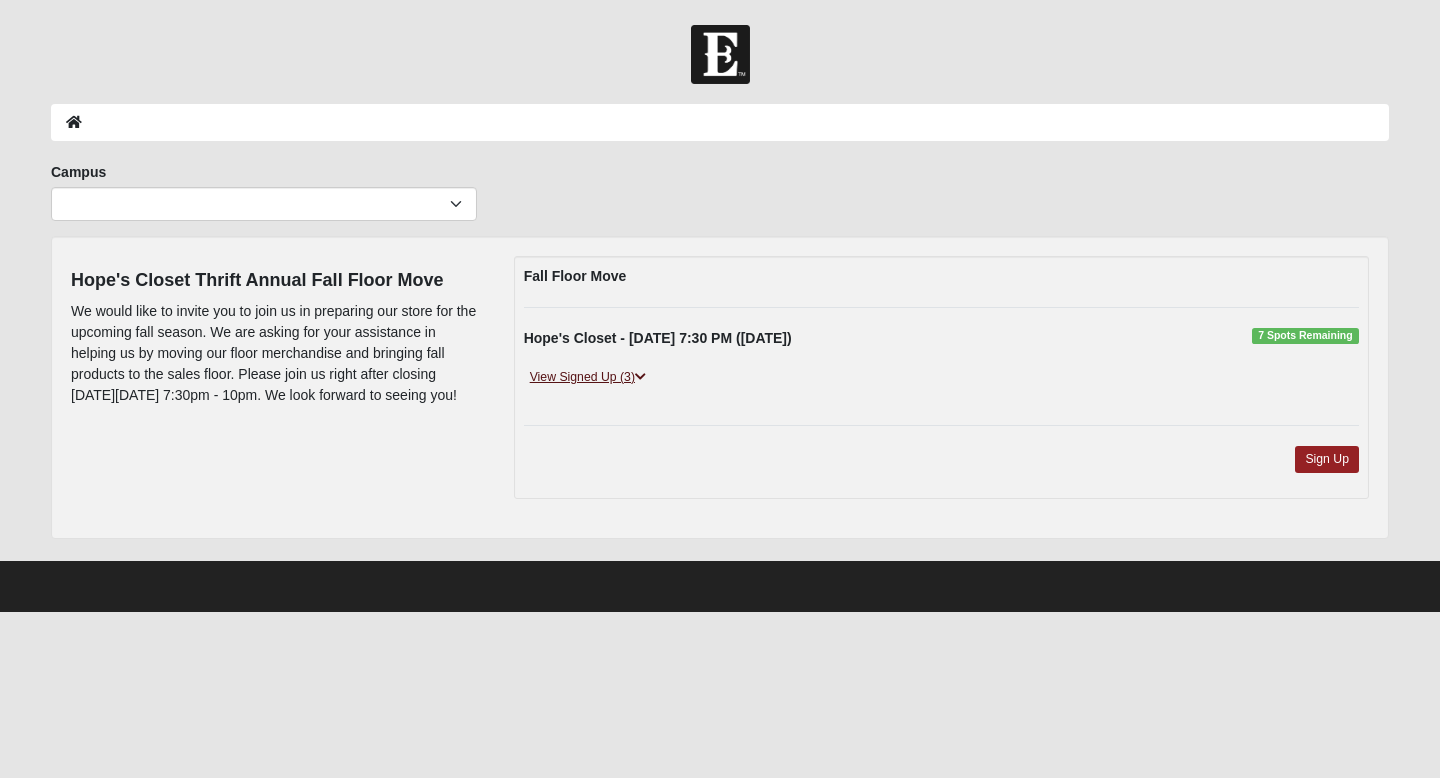 click on "View Signed Up (3)" at bounding box center [588, 377] 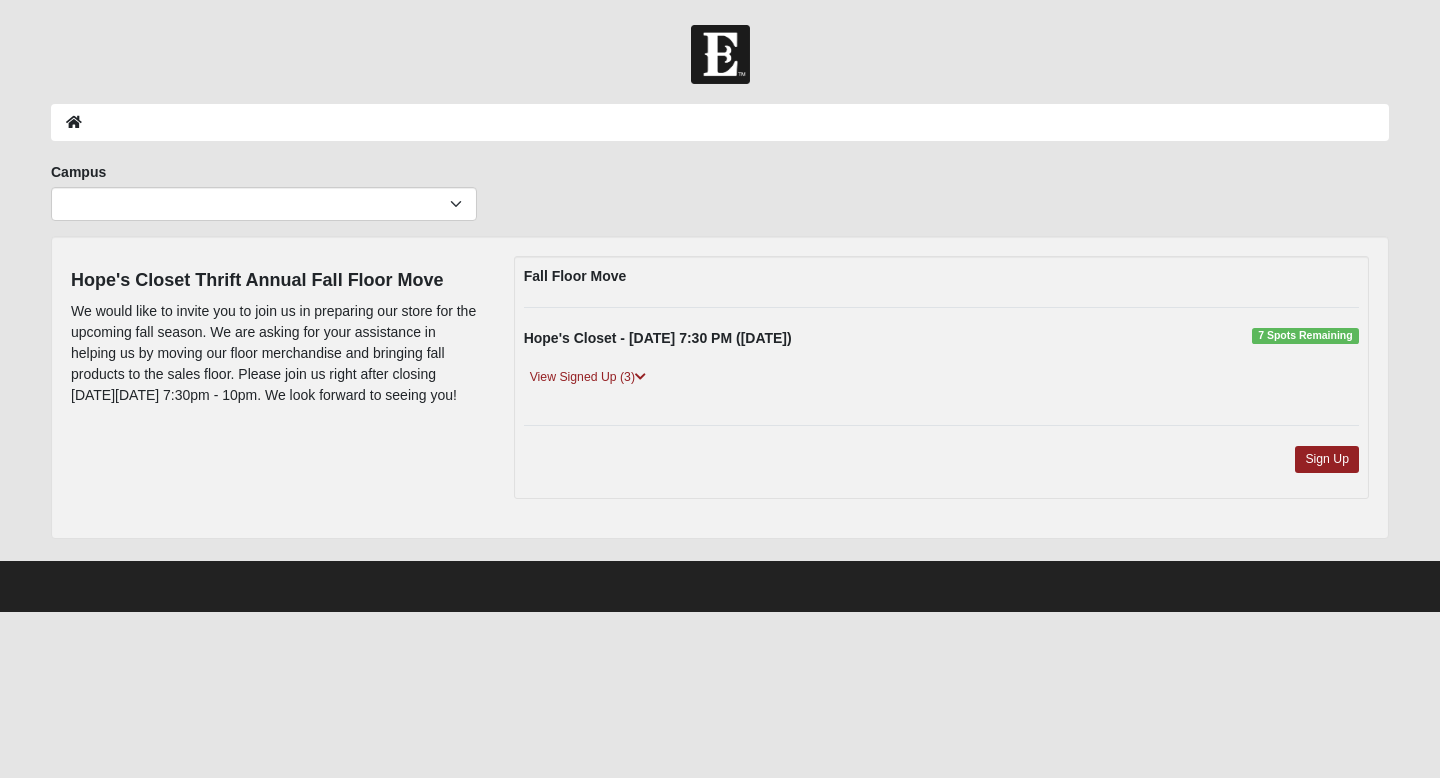 scroll, scrollTop: 0, scrollLeft: 0, axis: both 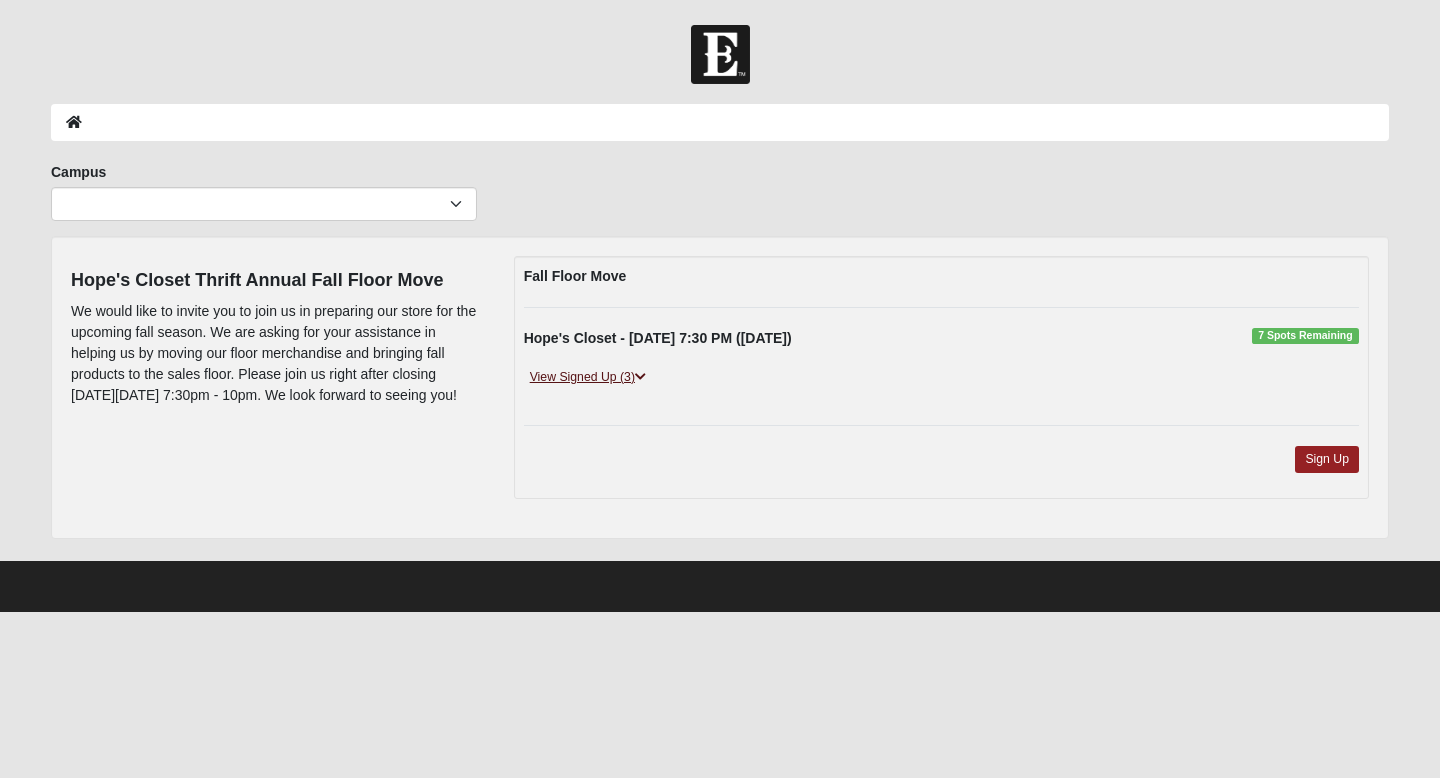 click at bounding box center (640, 377) 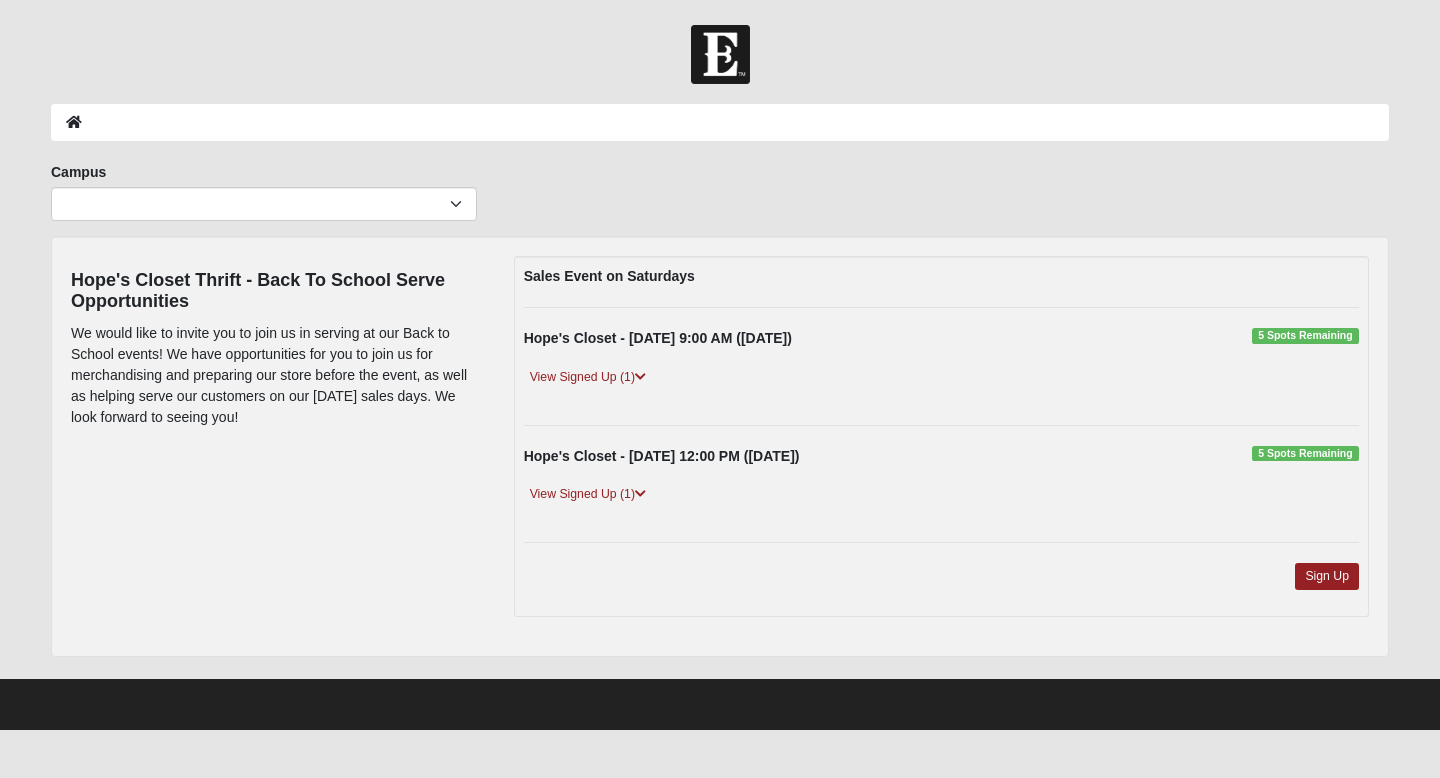 scroll, scrollTop: 0, scrollLeft: 0, axis: both 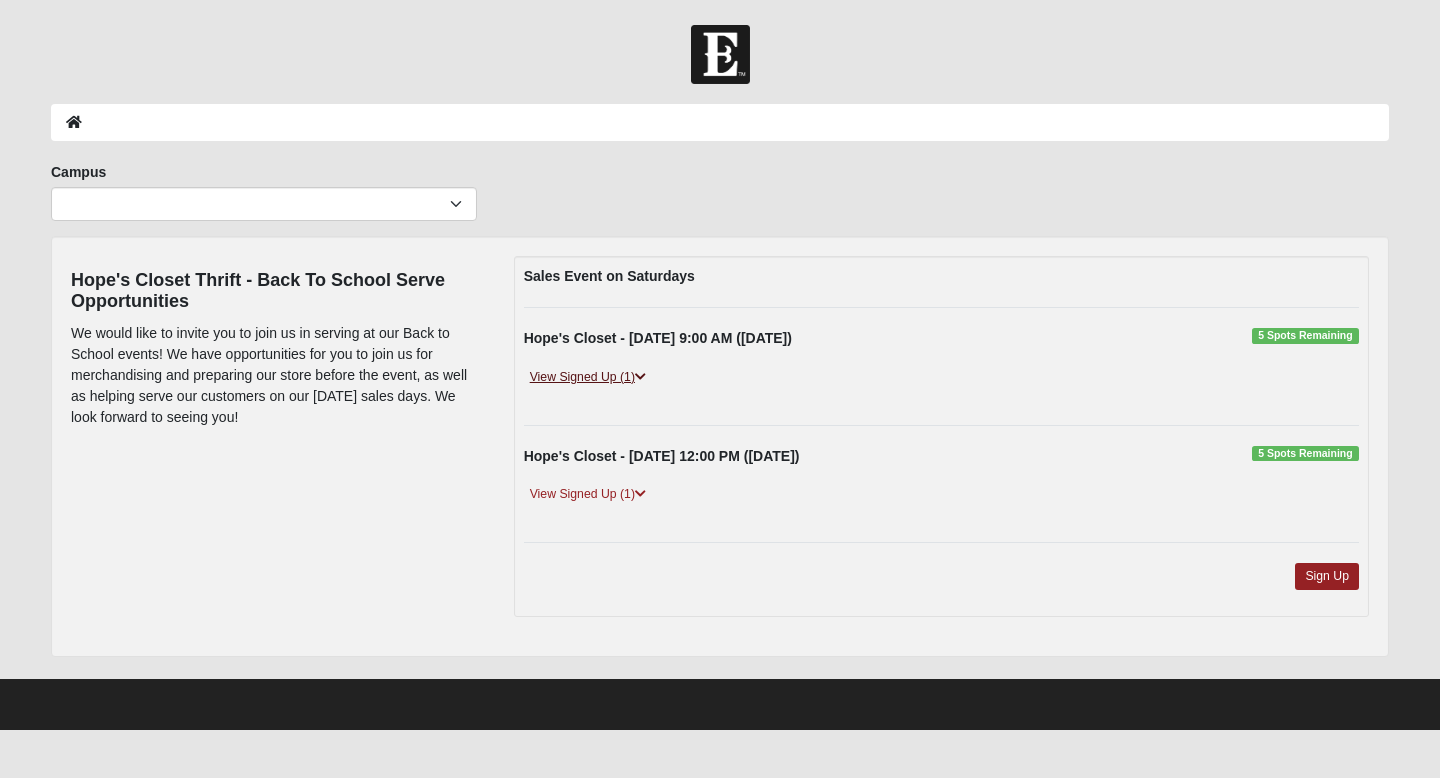 click at bounding box center (640, 377) 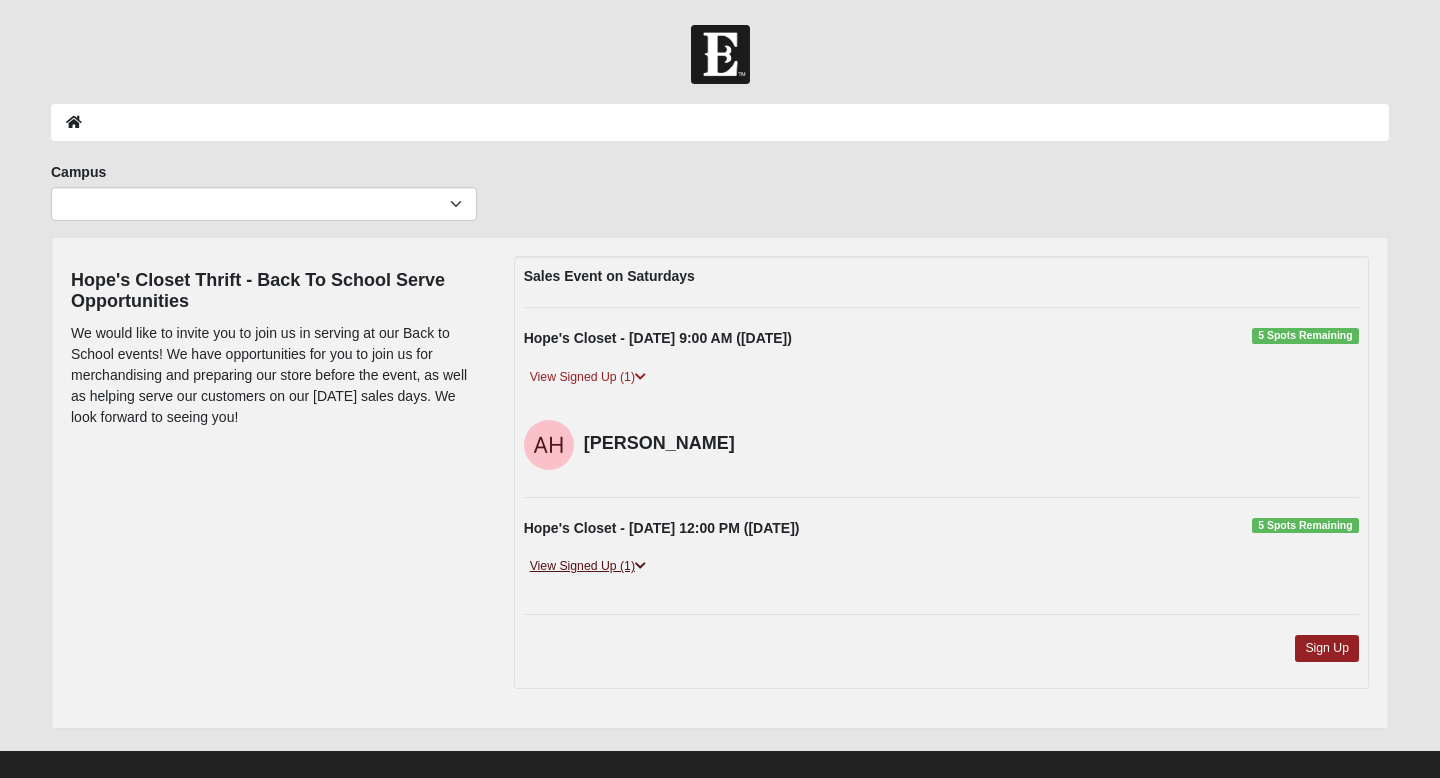click at bounding box center [640, 566] 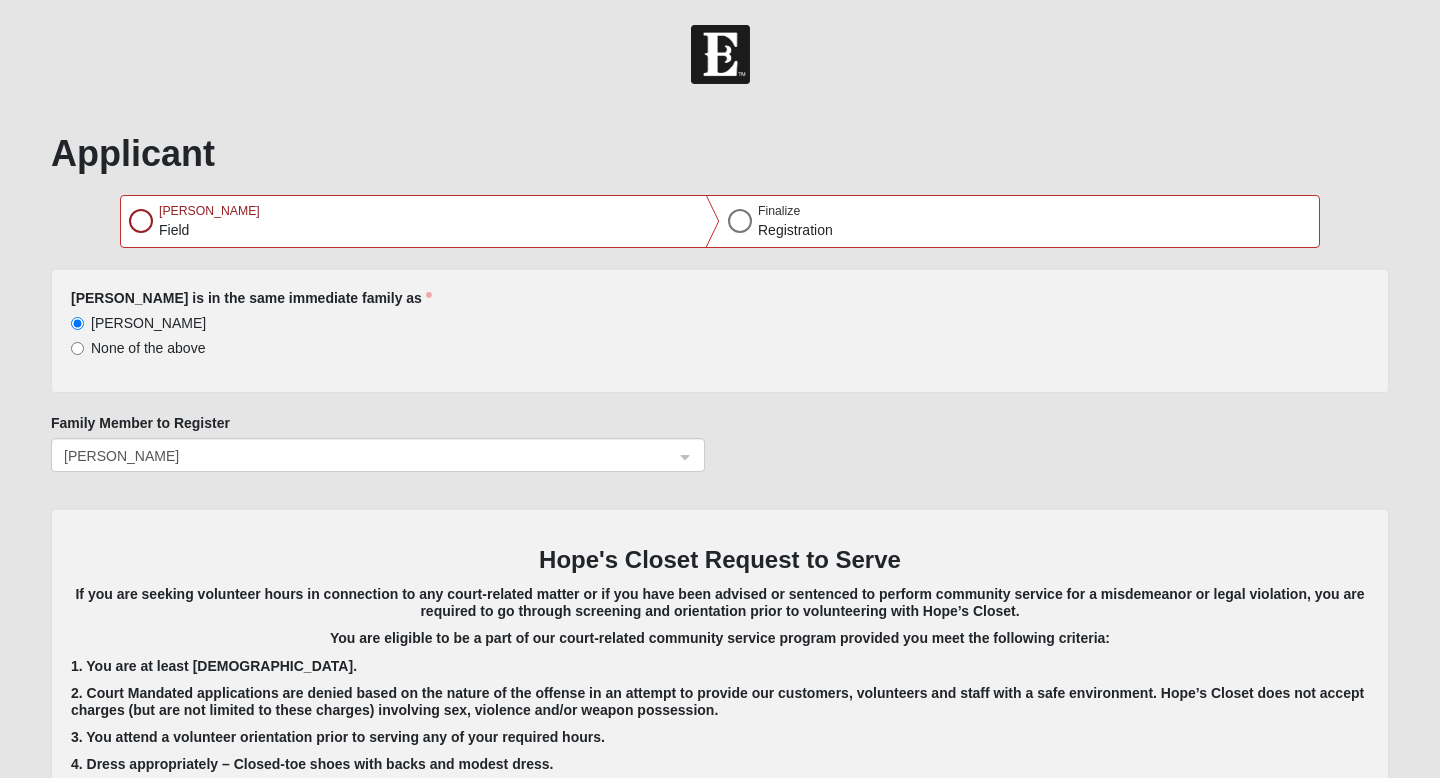 select on "5" 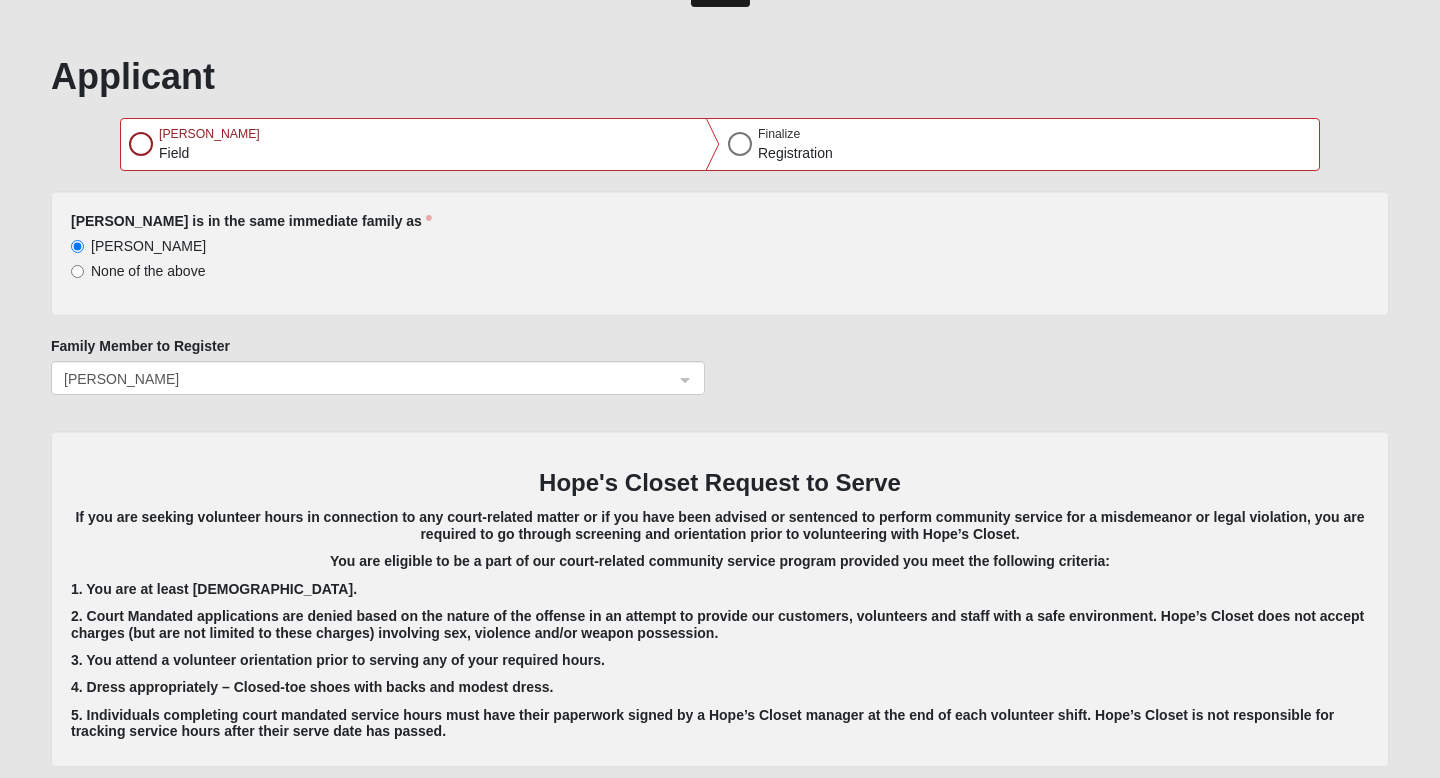 scroll, scrollTop: 87, scrollLeft: 0, axis: vertical 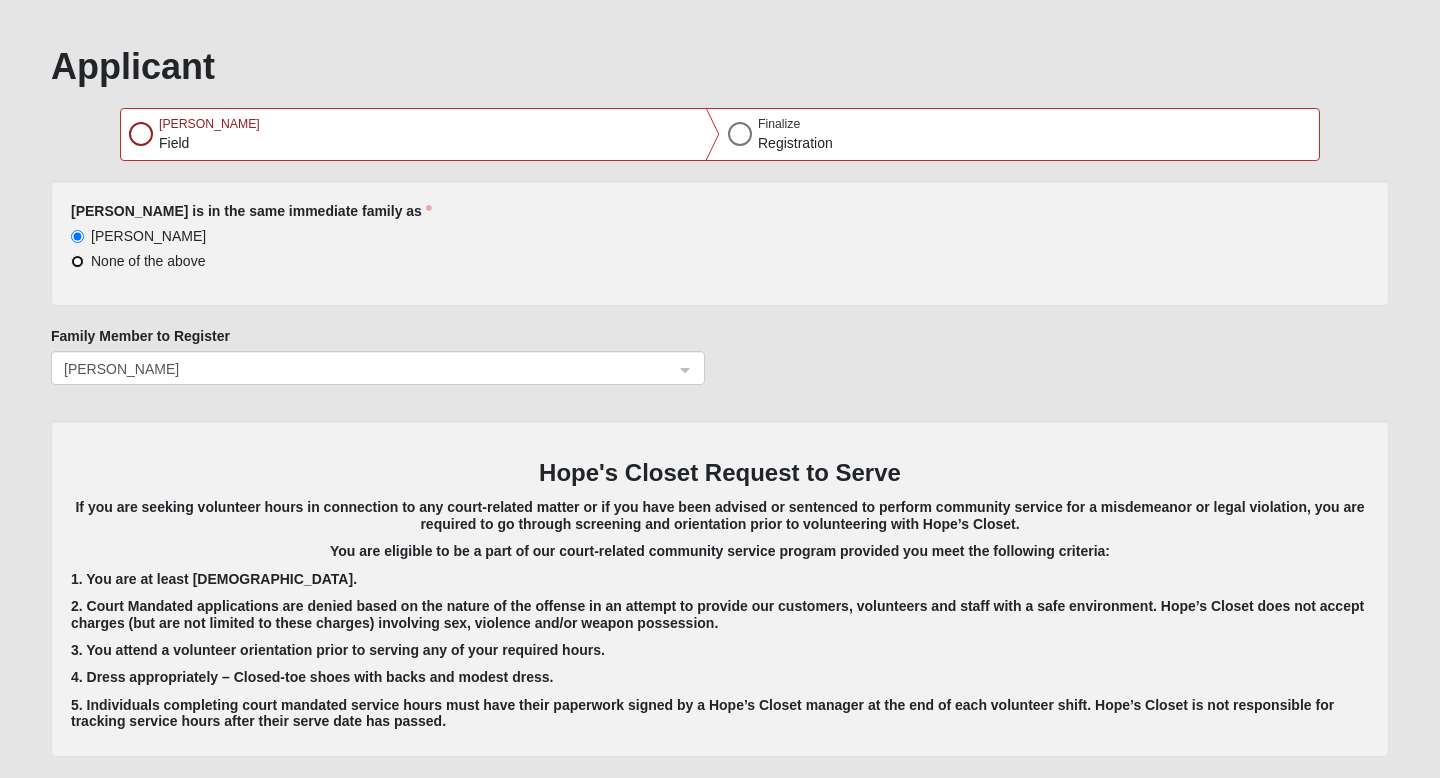 click on "None of the above" at bounding box center [77, 261] 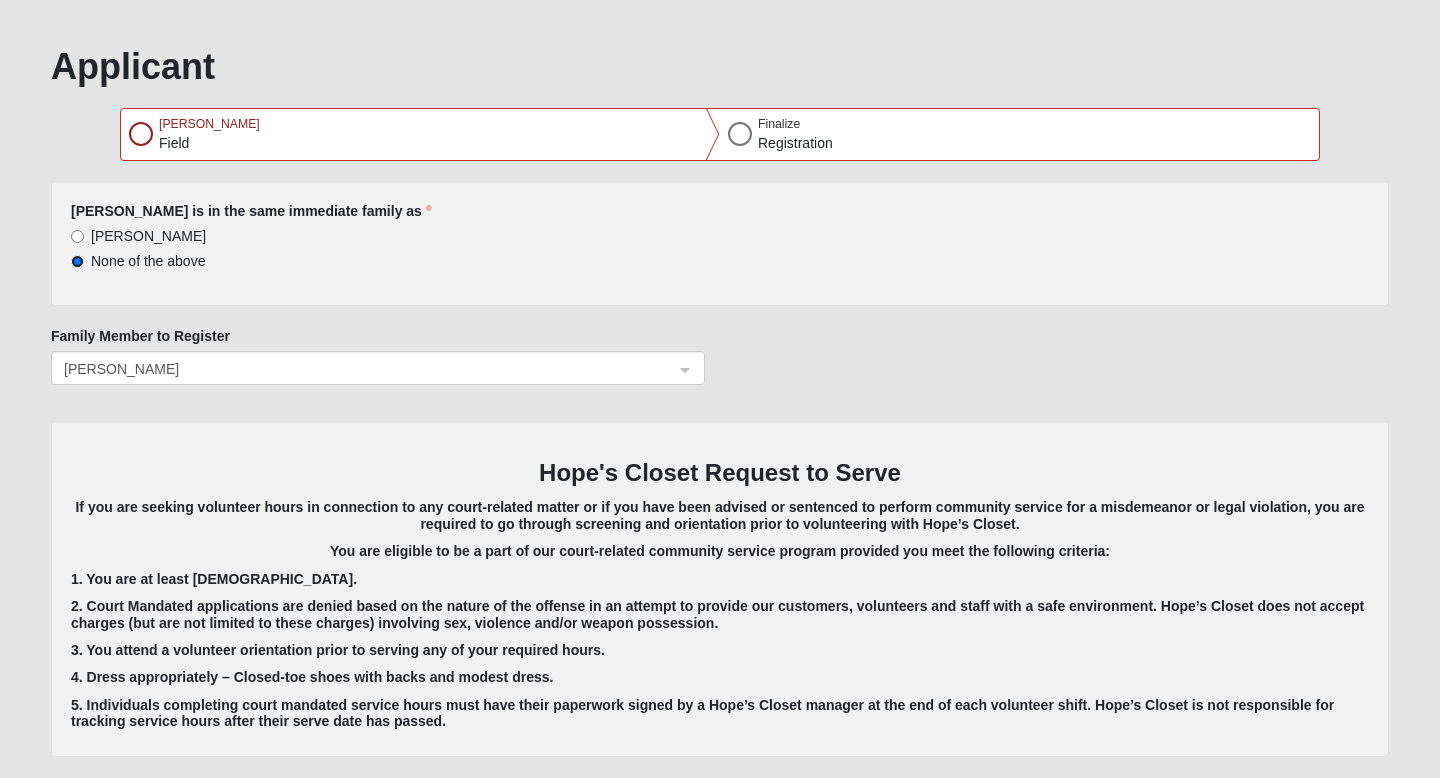 type 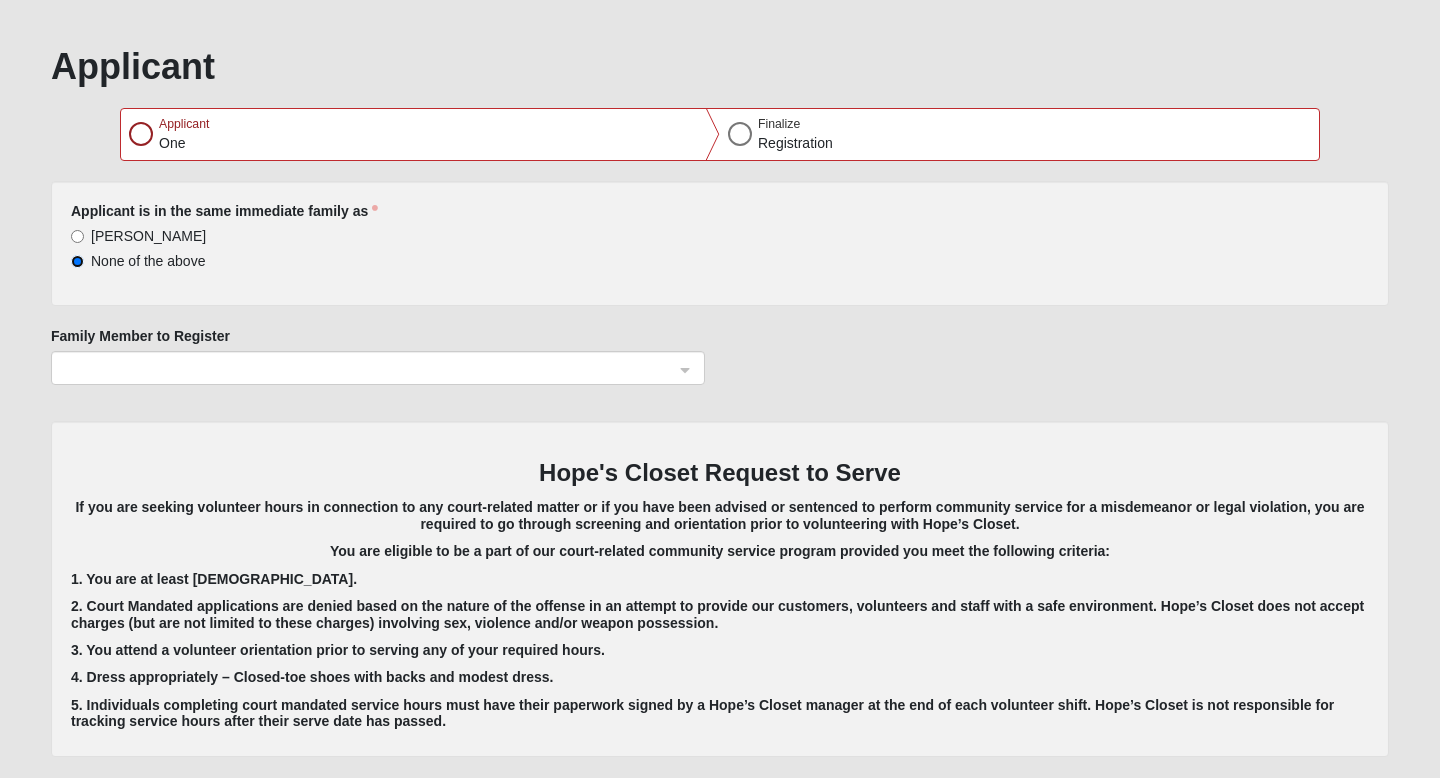 click 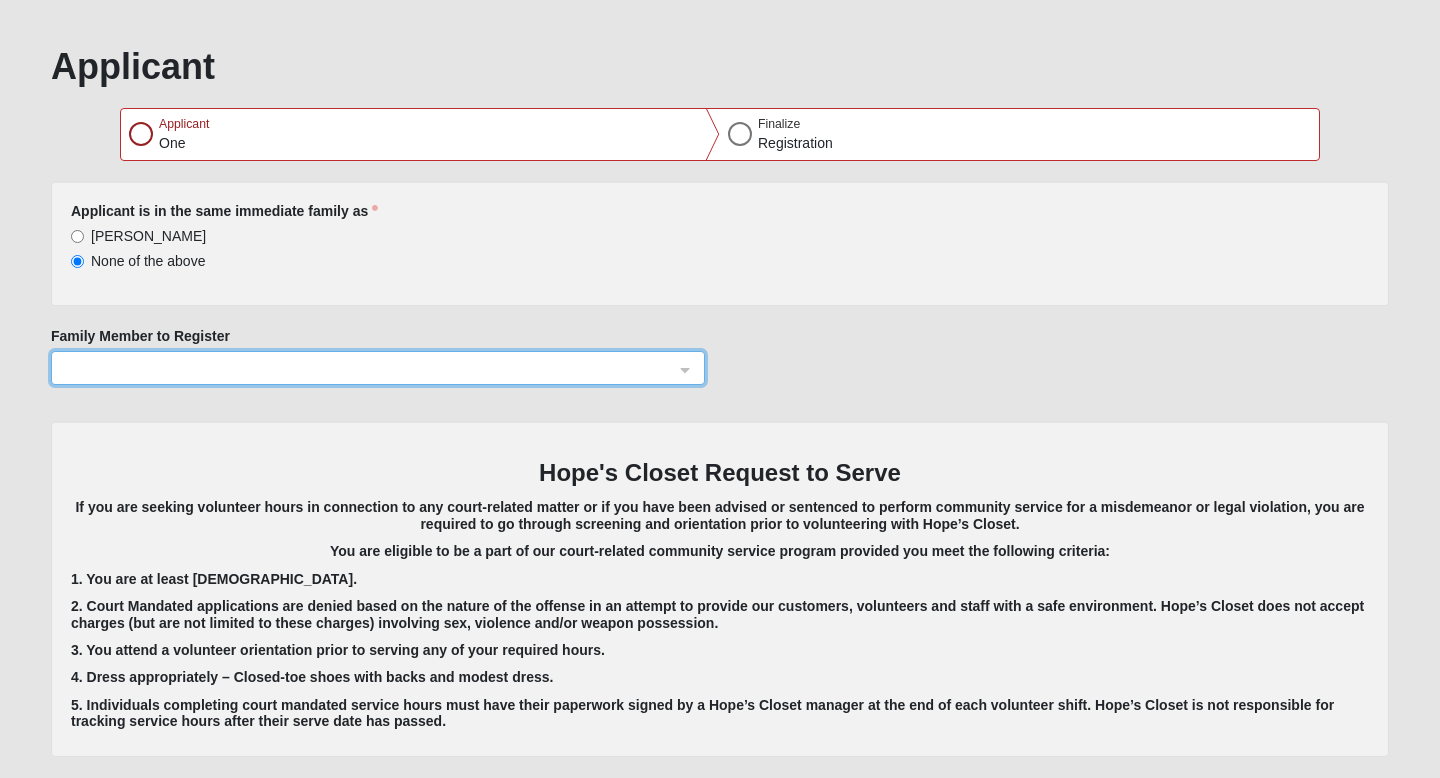 click 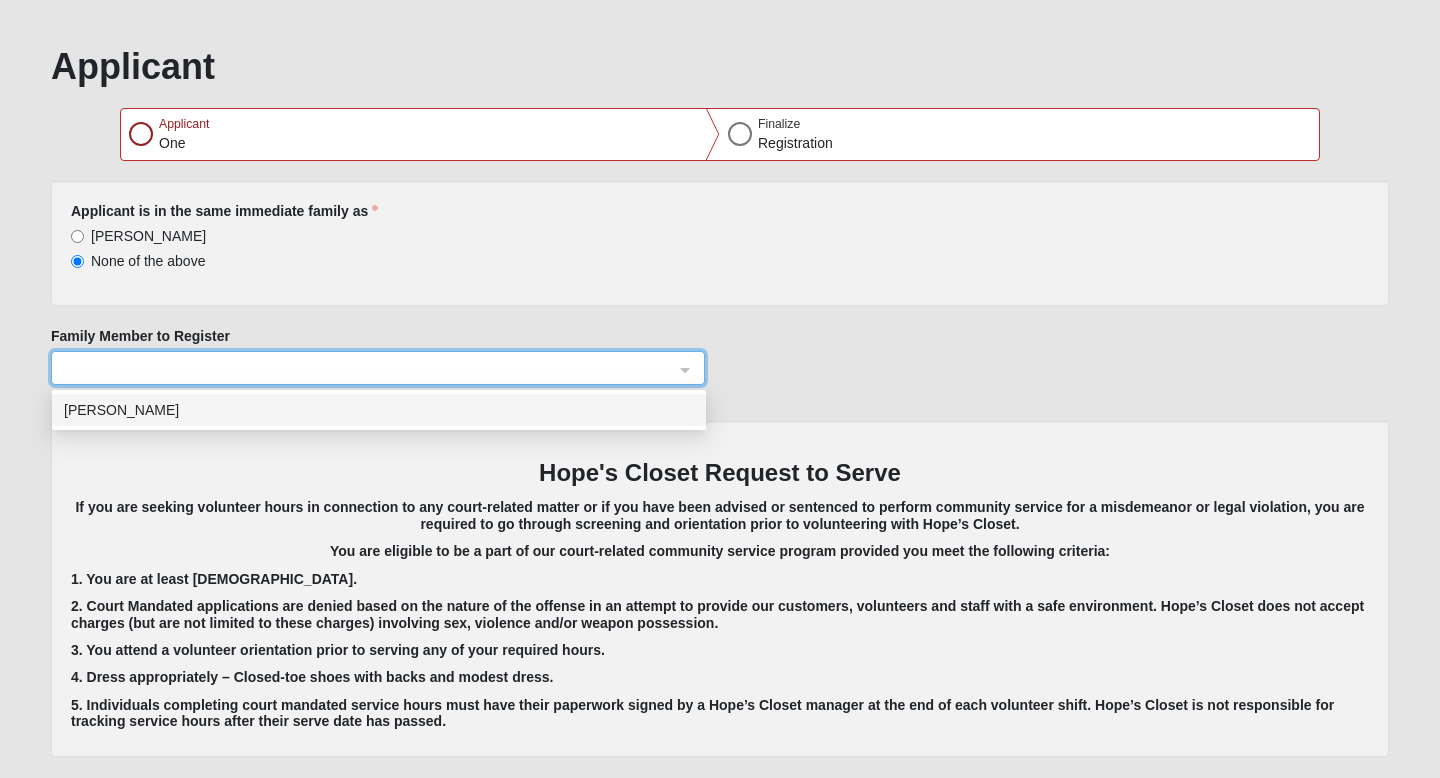click 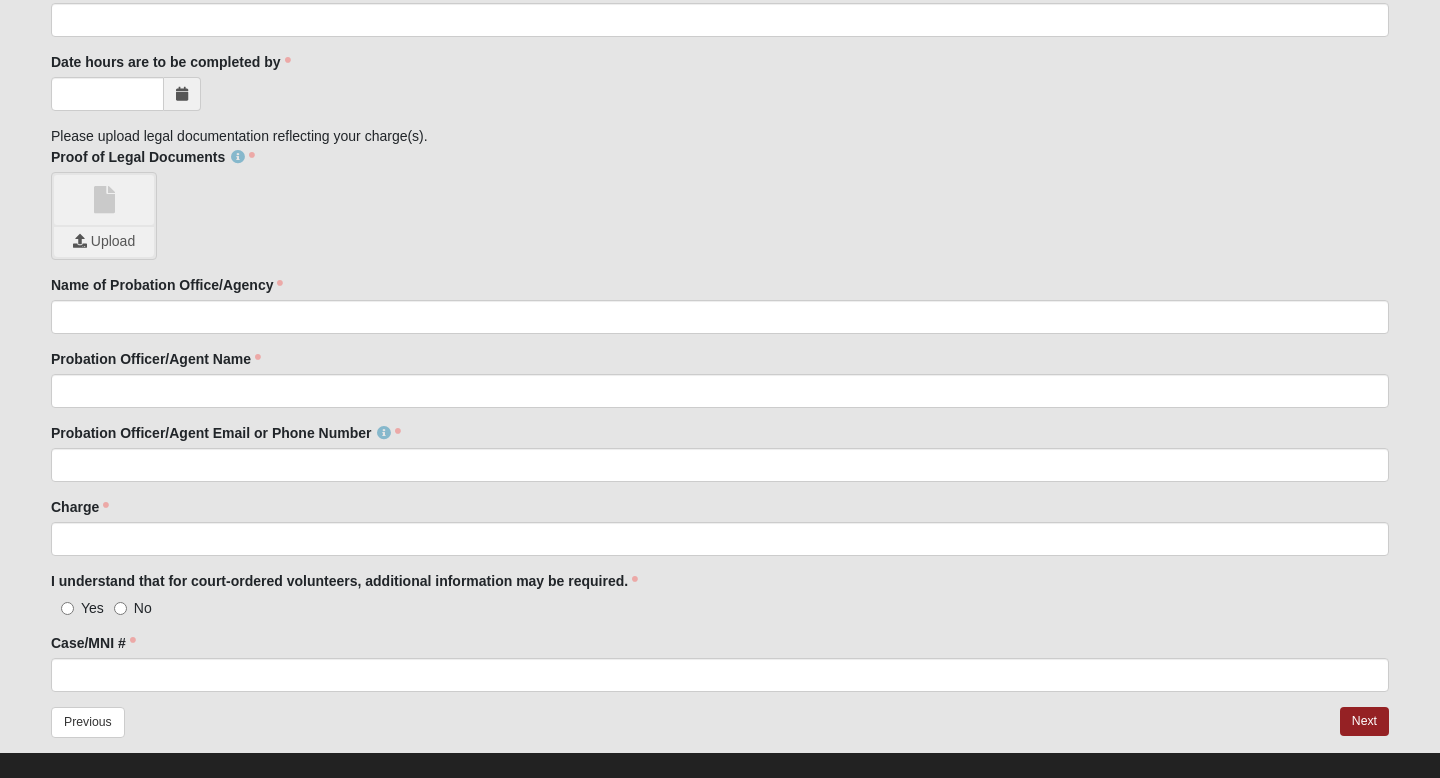 scroll, scrollTop: 2054, scrollLeft: 0, axis: vertical 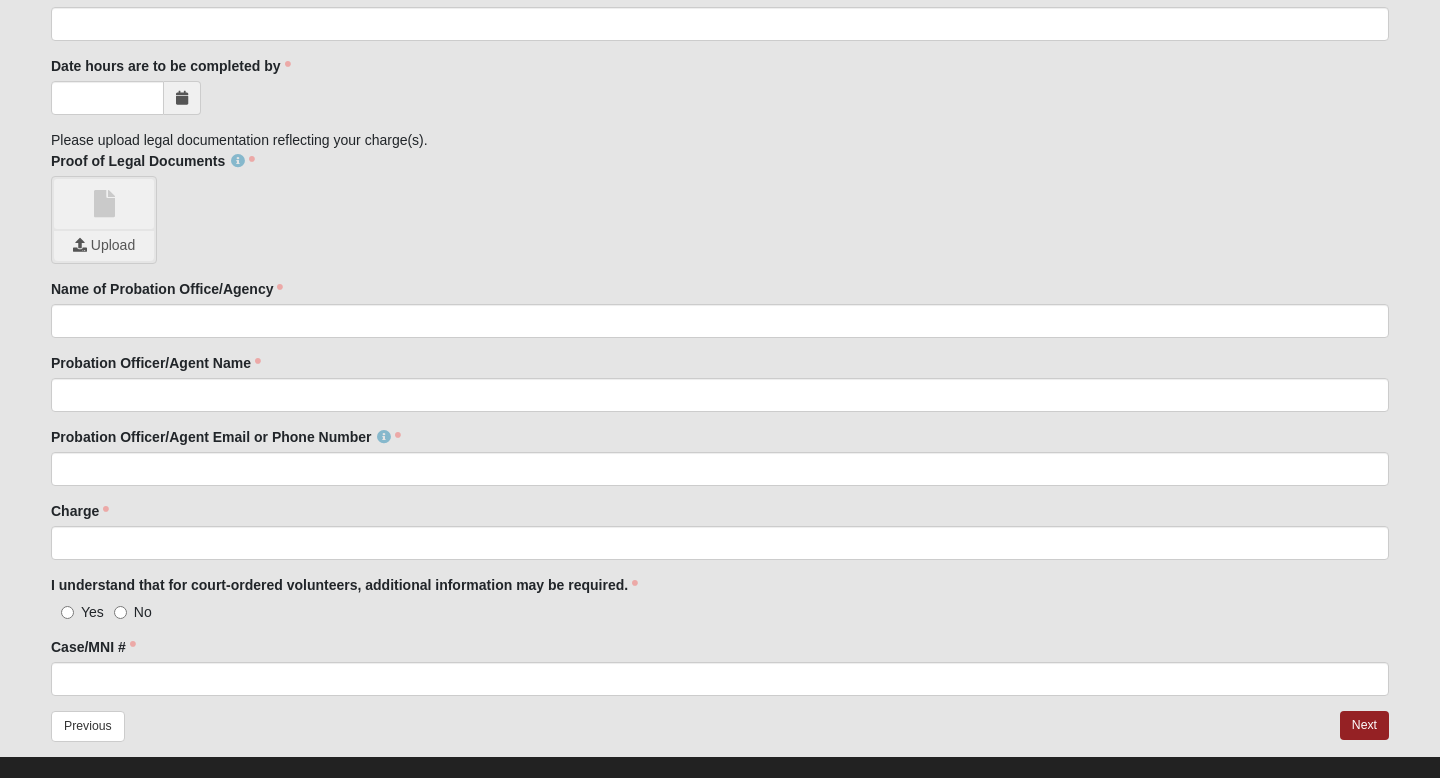click on "Upload" at bounding box center (104, 245) 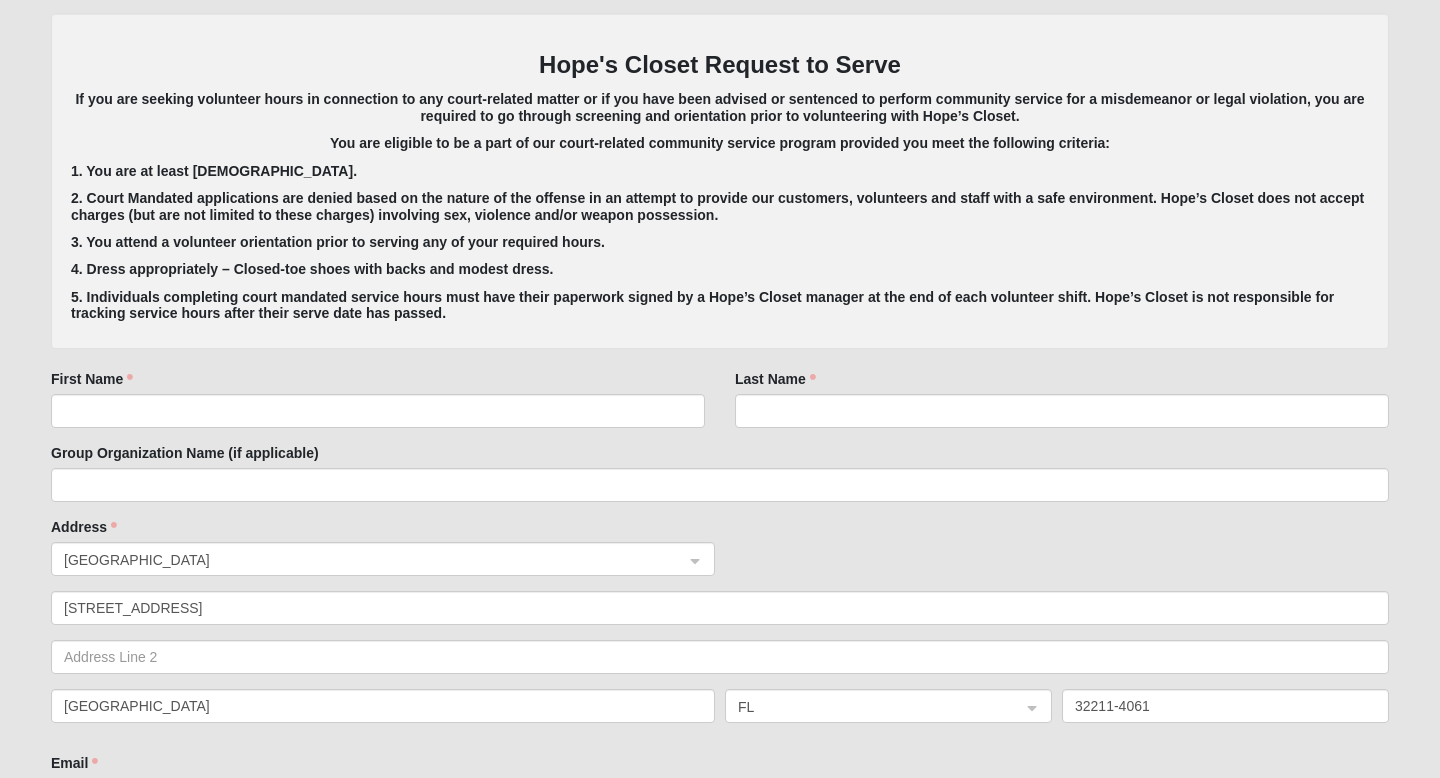 scroll, scrollTop: 0, scrollLeft: 0, axis: both 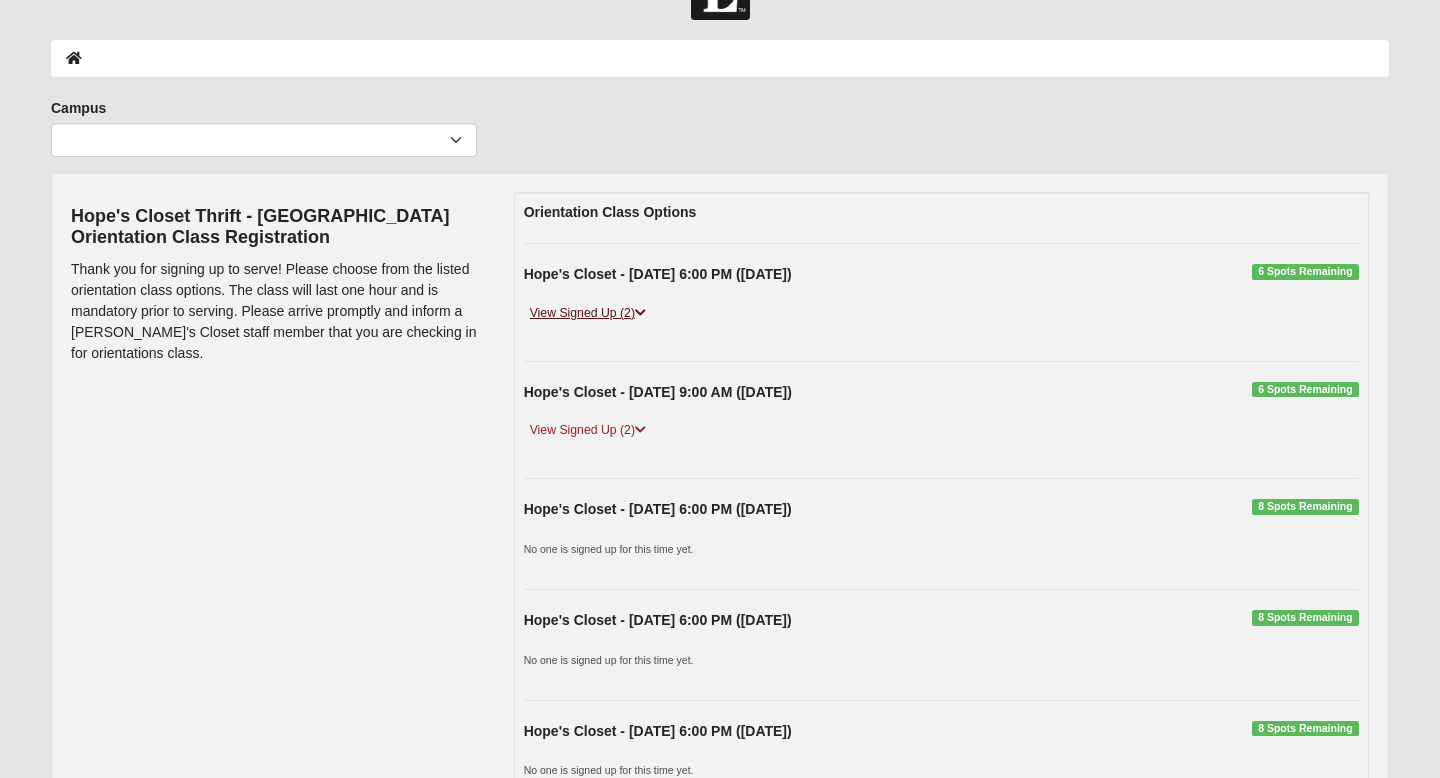 click at bounding box center [640, 313] 